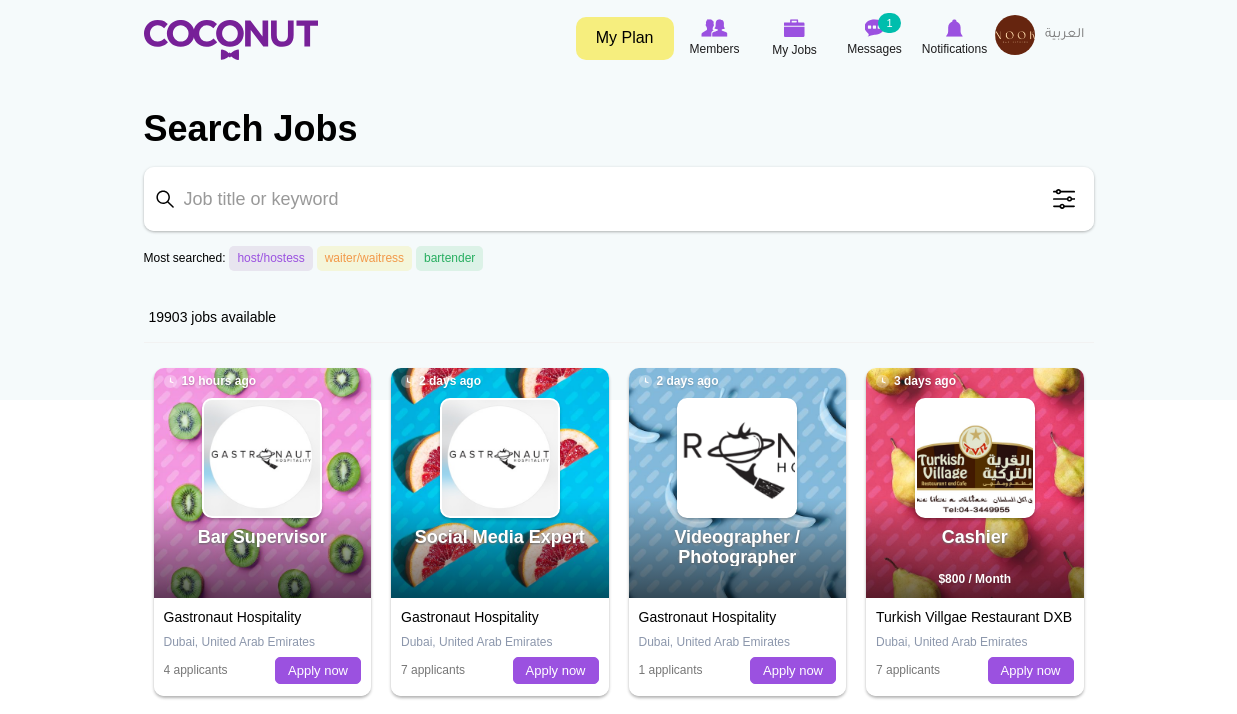 scroll, scrollTop: 0, scrollLeft: 0, axis: both 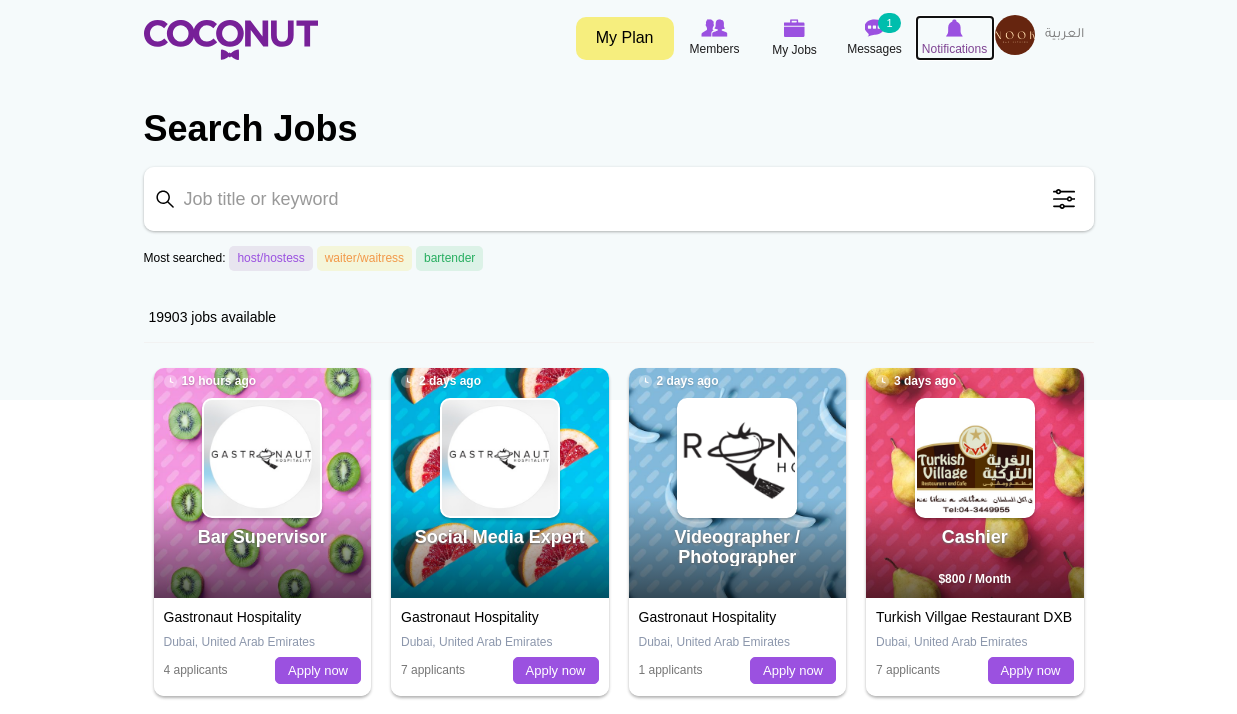click on "Notifications" at bounding box center (955, 38) 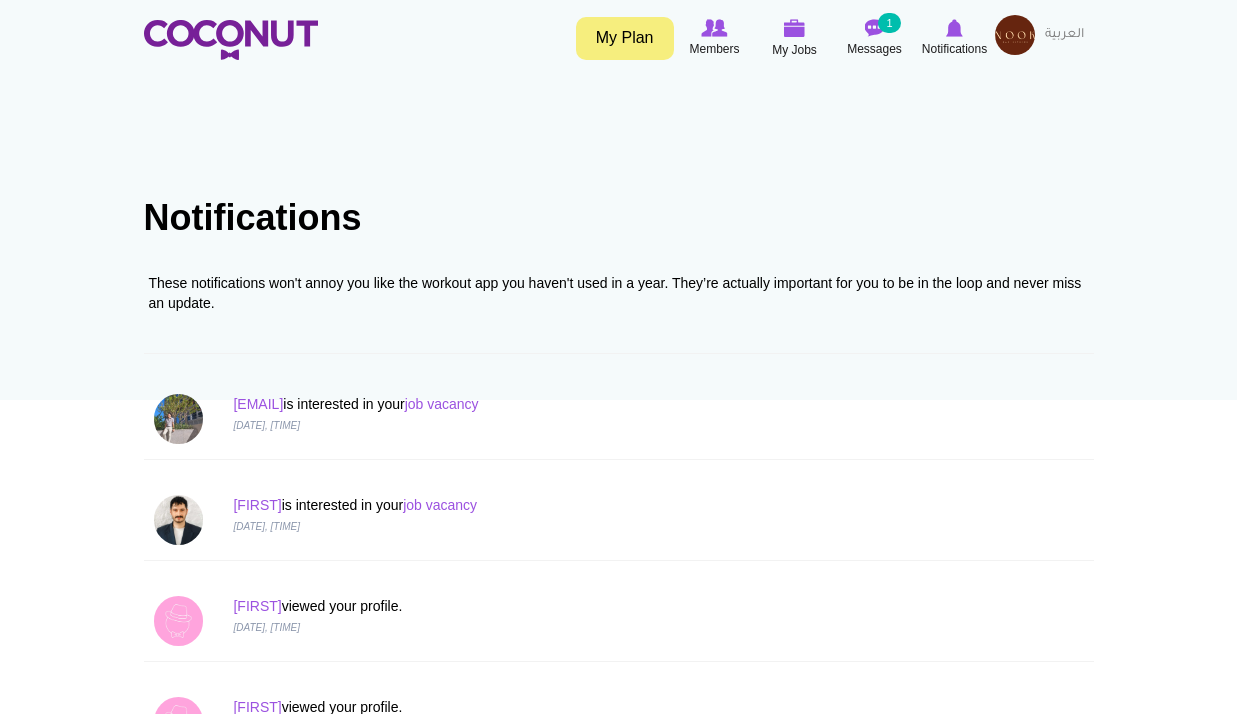 scroll, scrollTop: 0, scrollLeft: 0, axis: both 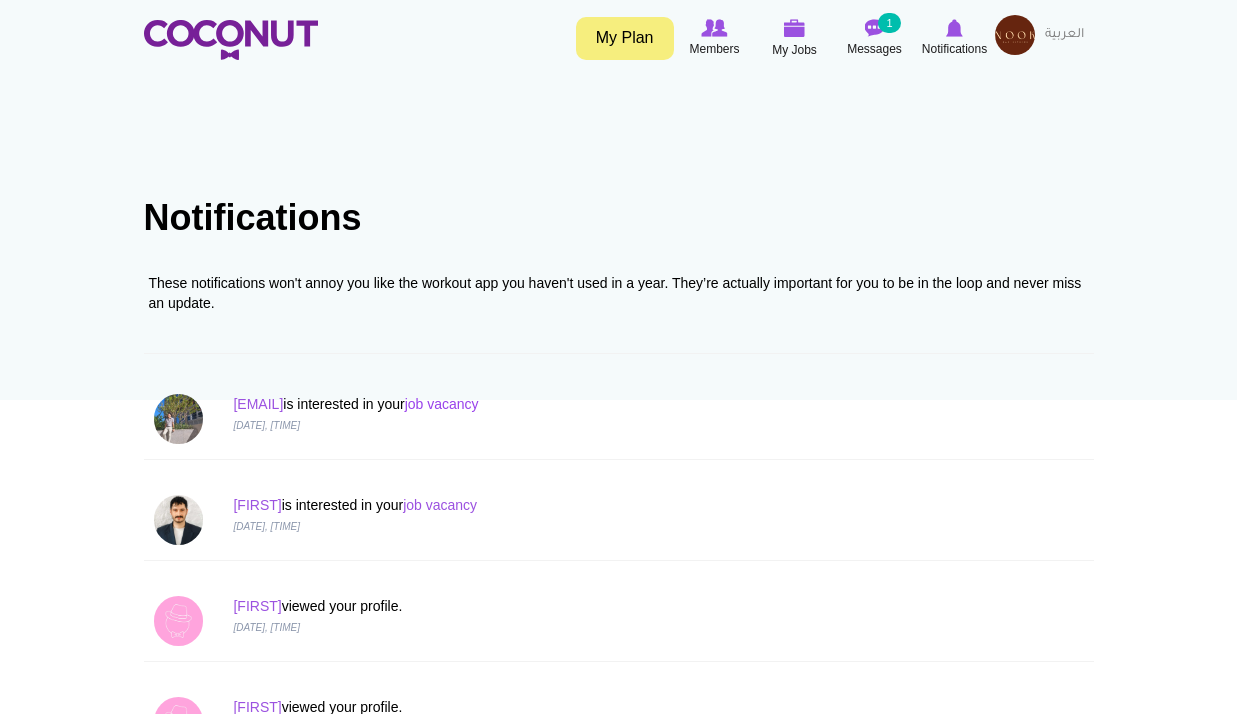 drag, startPoint x: 566, startPoint y: 392, endPoint x: 570, endPoint y: 402, distance: 10.770329 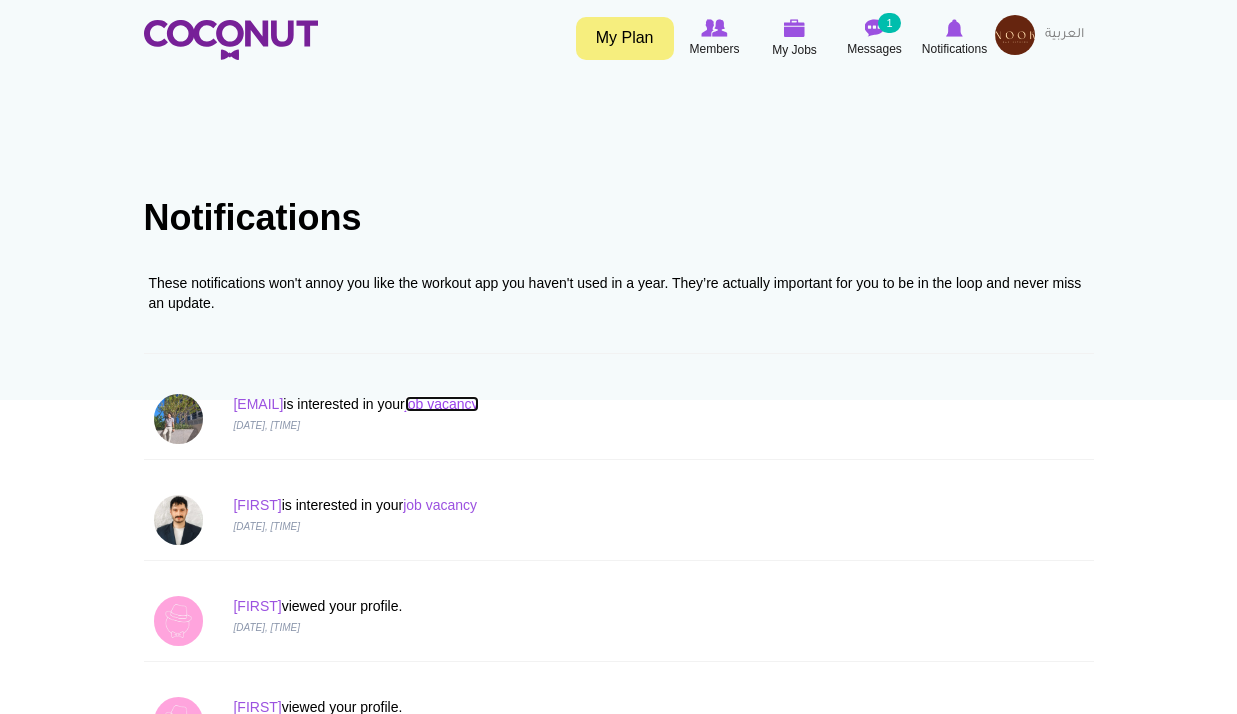 click on "job vacancy" at bounding box center (442, 404) 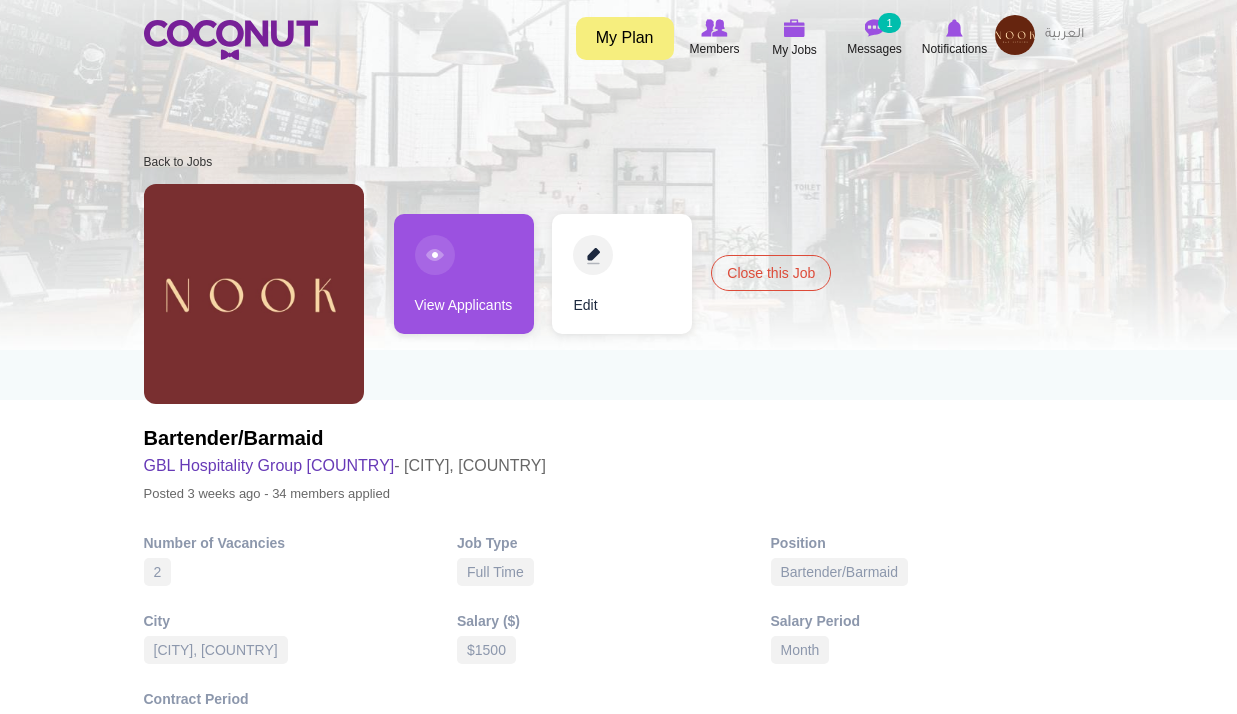 scroll, scrollTop: 0, scrollLeft: 0, axis: both 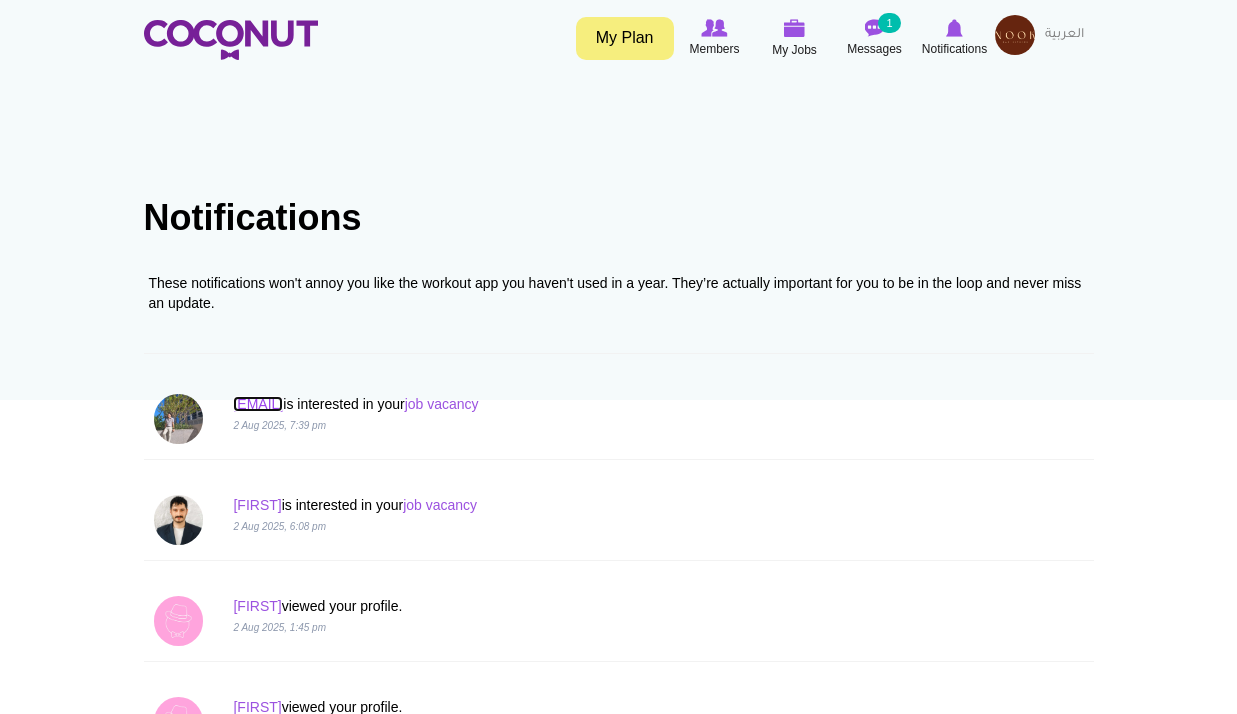 click on "[EMAIL]" at bounding box center (258, 404) 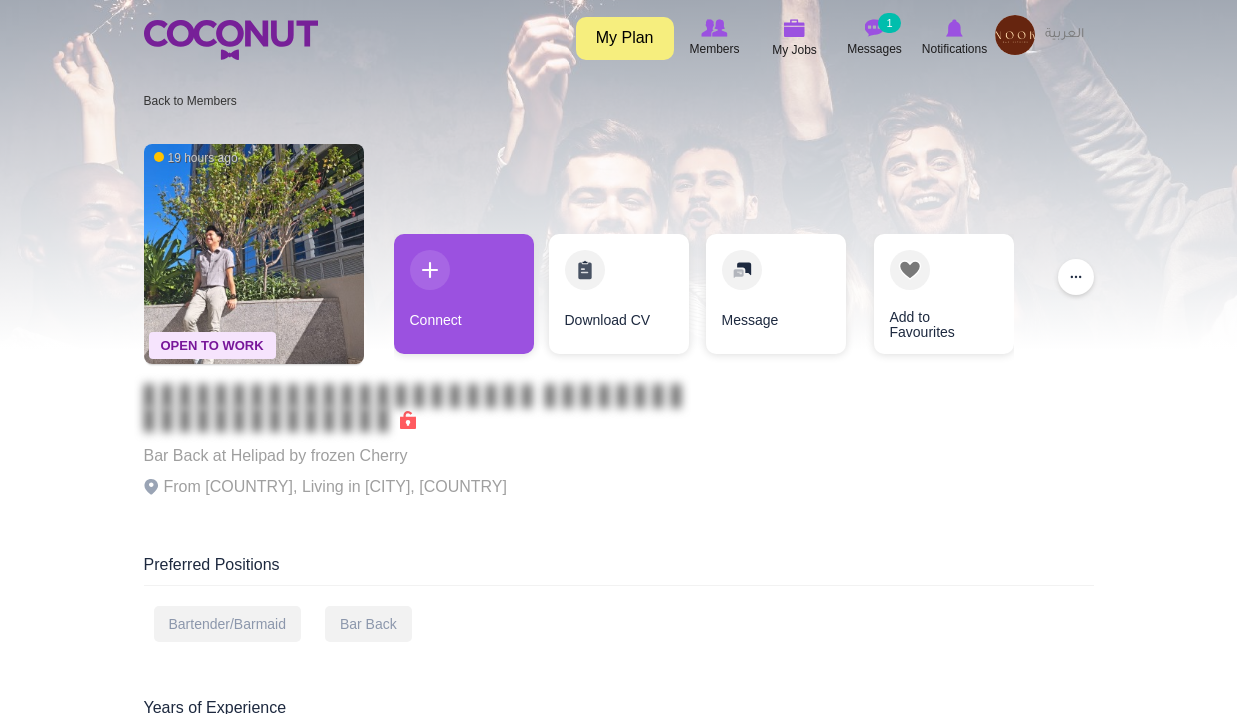 scroll, scrollTop: 0, scrollLeft: 0, axis: both 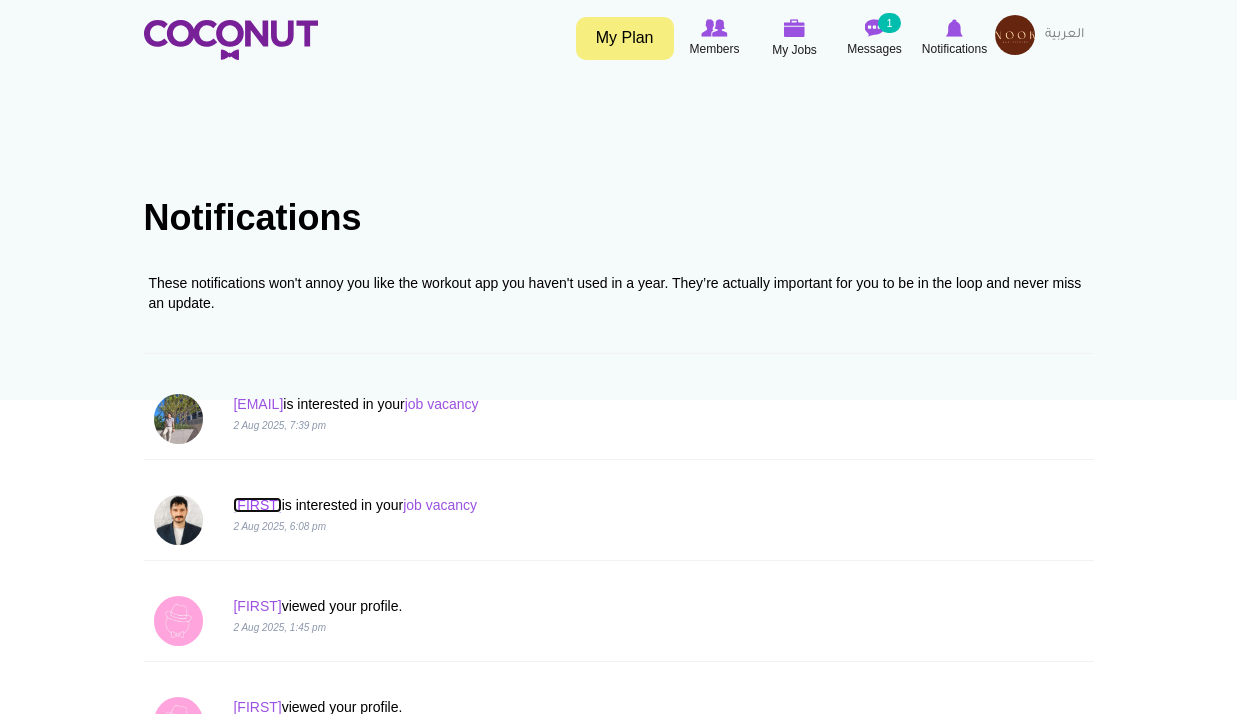 click on "Ramiz" at bounding box center [257, 505] 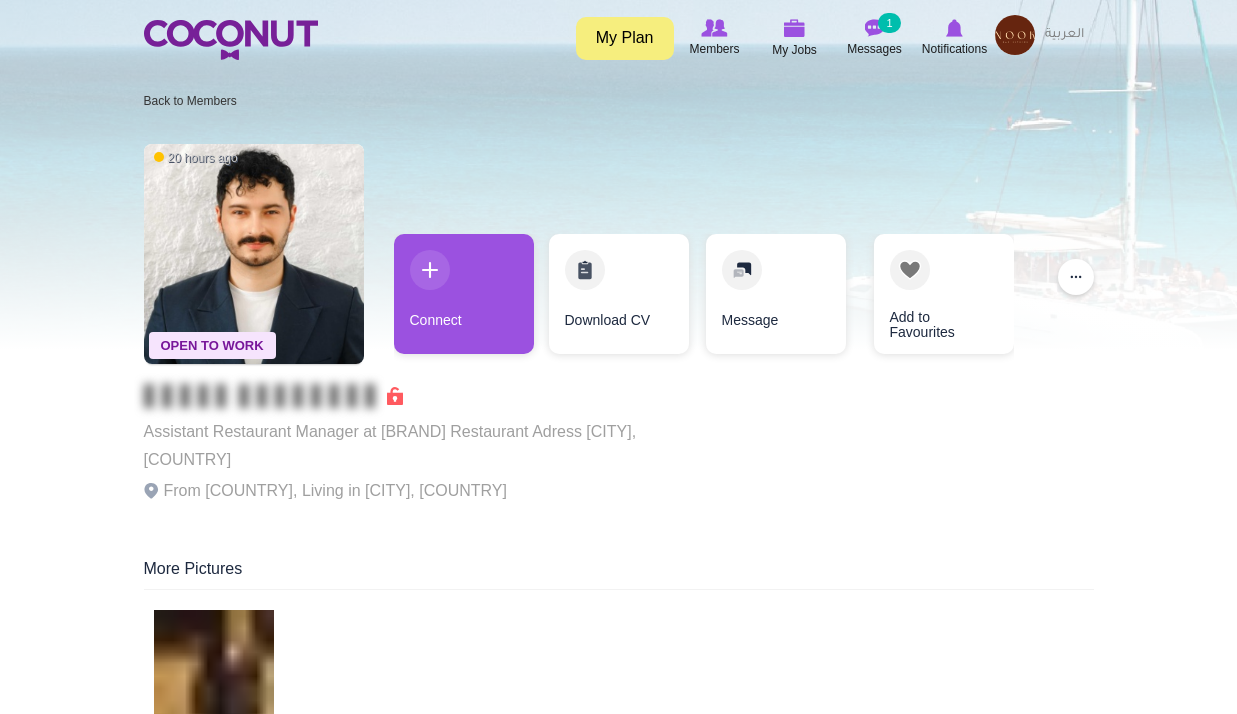 scroll, scrollTop: 0, scrollLeft: 0, axis: both 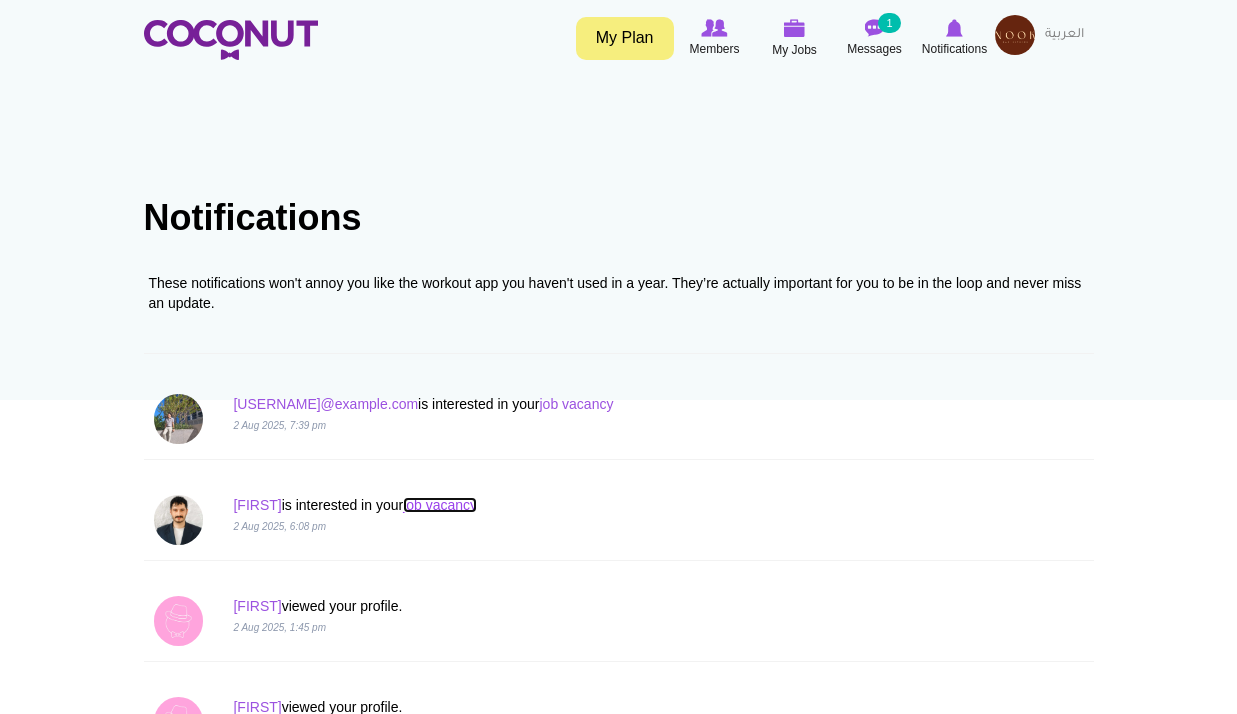 click on "job vacancy" at bounding box center [440, 505] 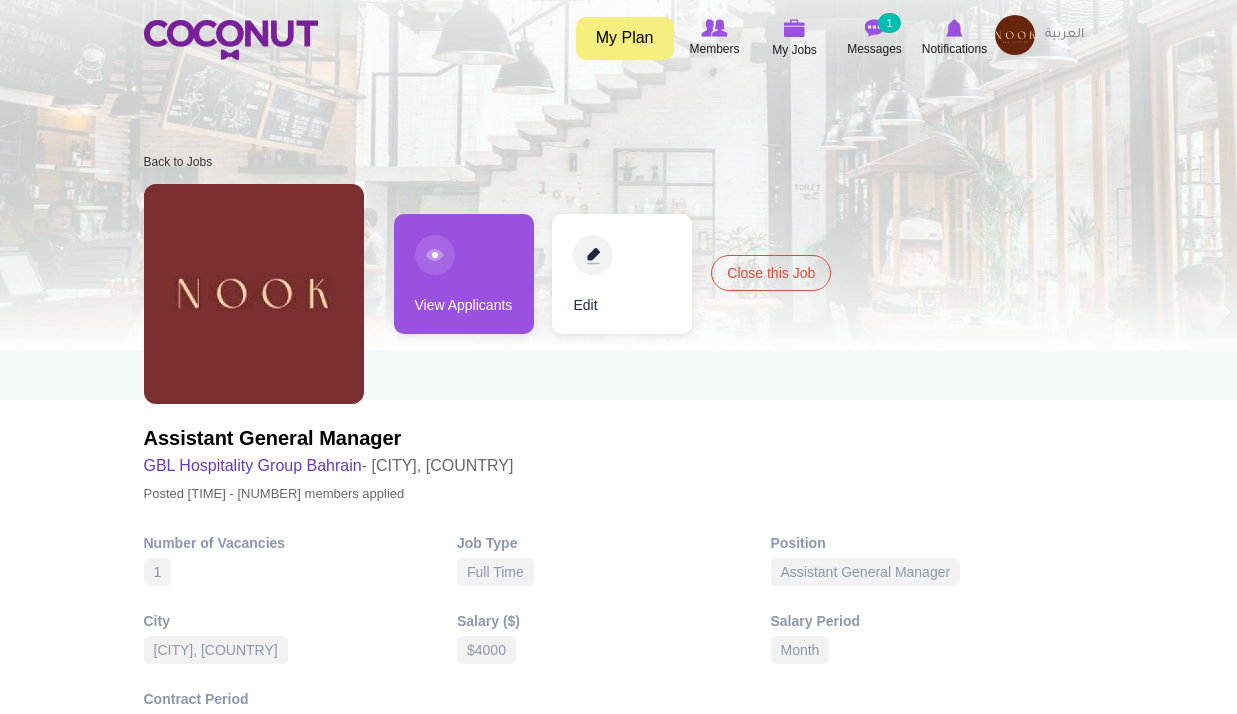 scroll, scrollTop: 0, scrollLeft: 0, axis: both 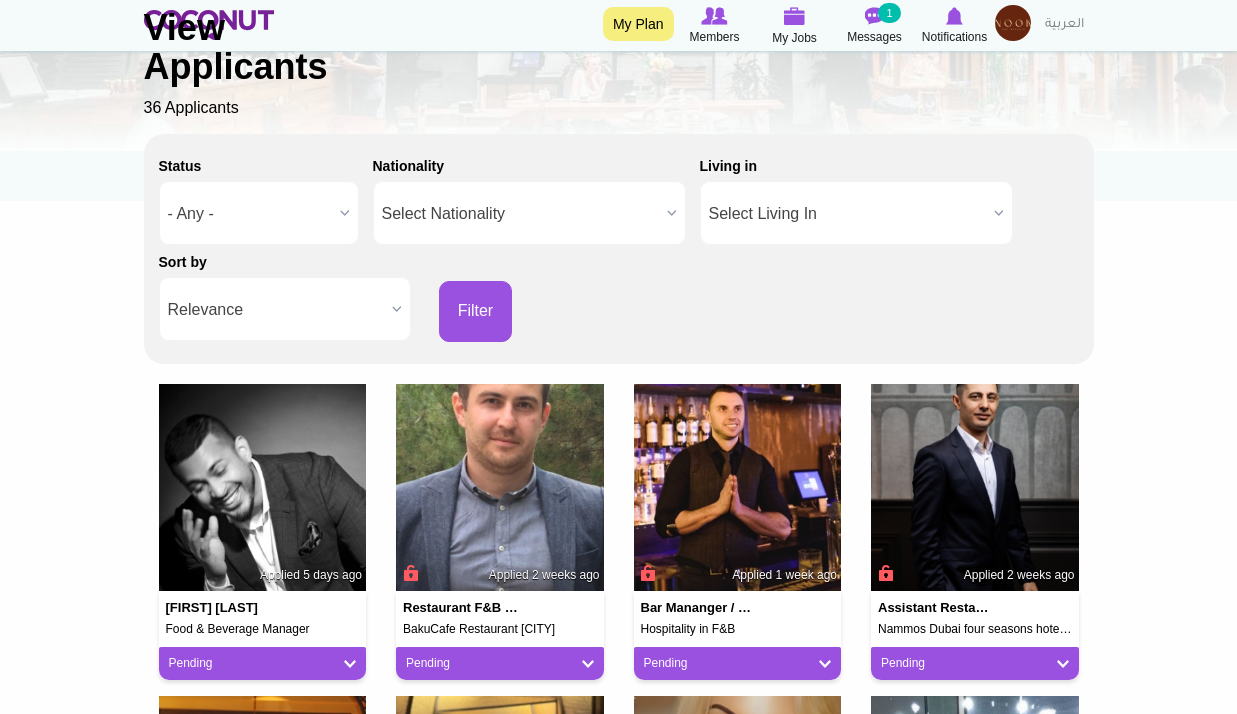 click on "Back to Job View Applicants 36 Applicants" at bounding box center (619, 42) 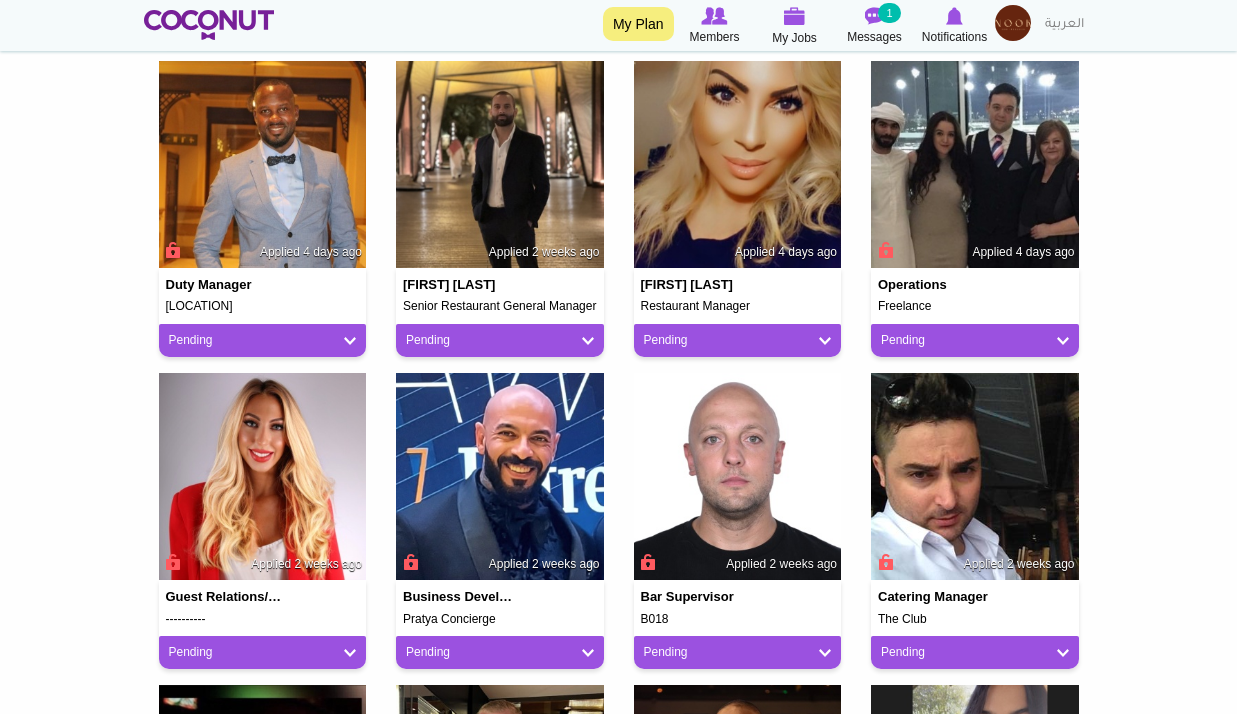 scroll, scrollTop: 835, scrollLeft: 0, axis: vertical 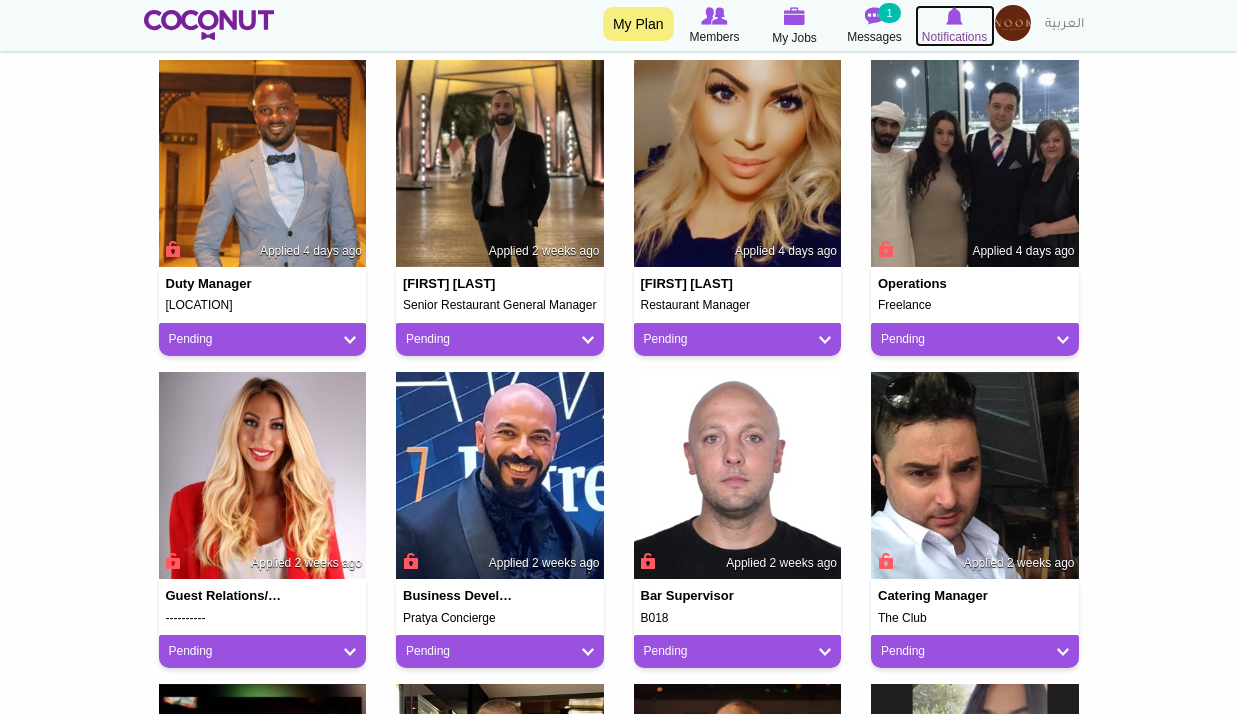 click on "Notifications" at bounding box center [954, 37] 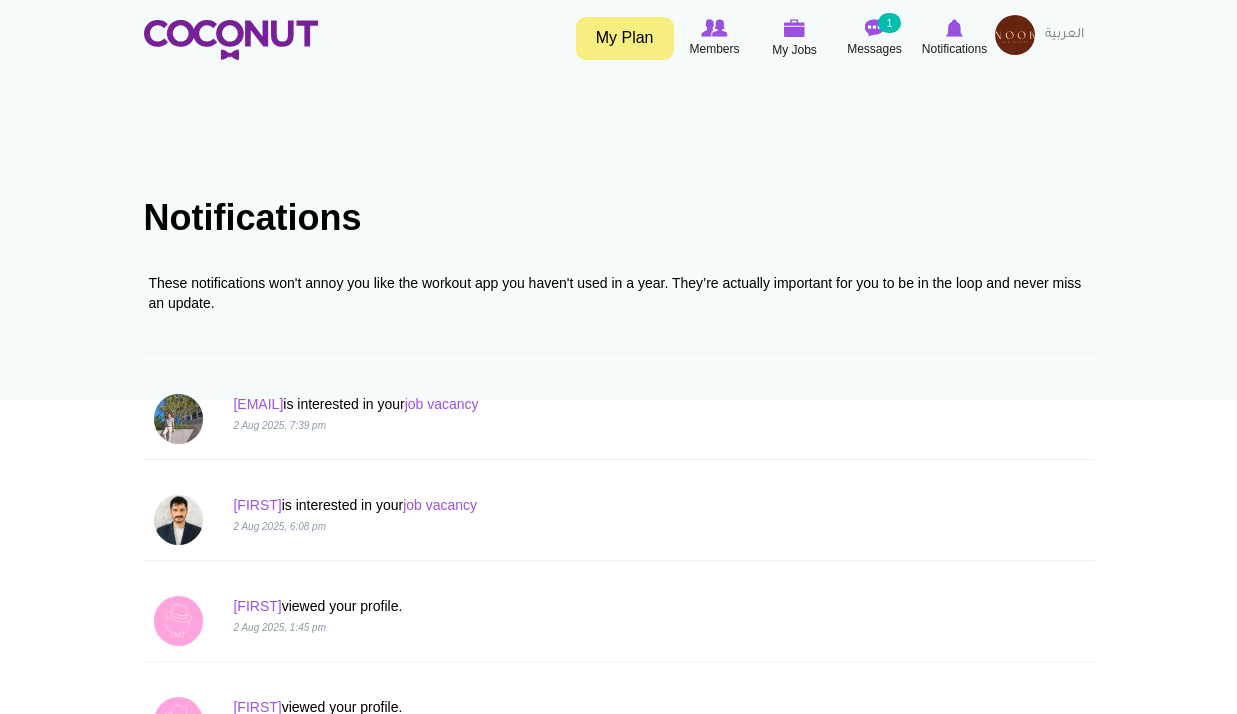 scroll, scrollTop: 0, scrollLeft: 0, axis: both 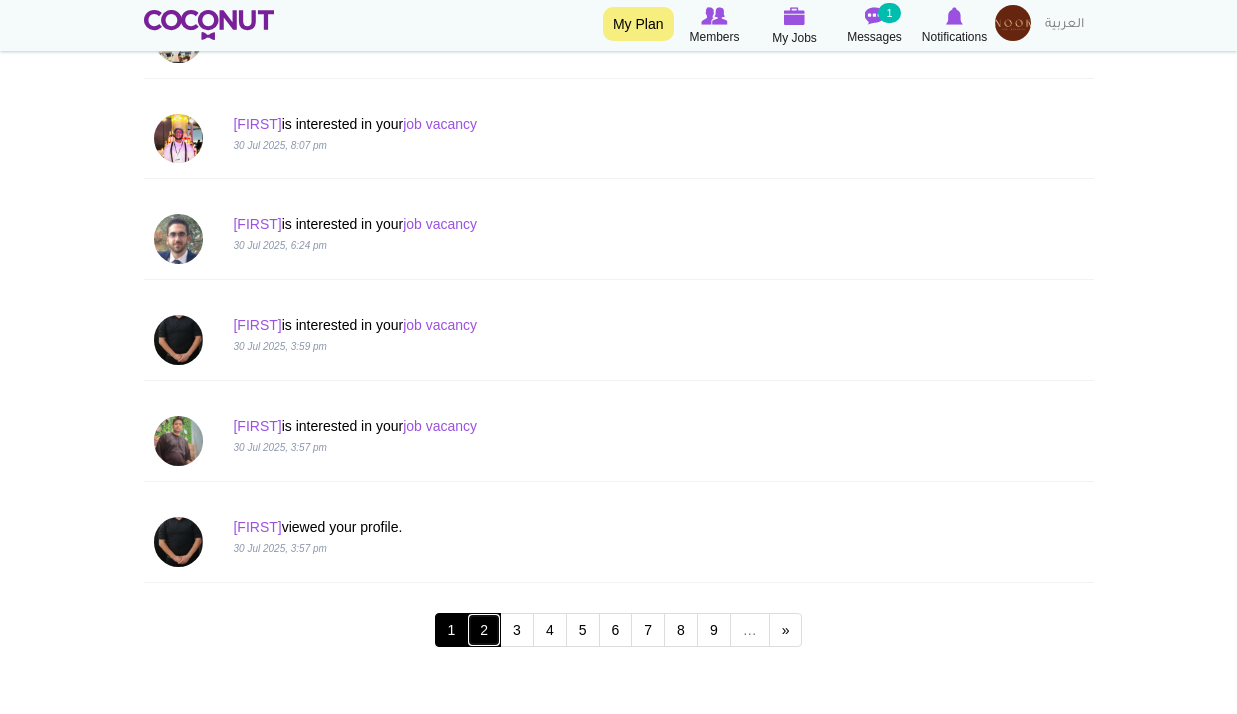 click on "2" at bounding box center [484, 630] 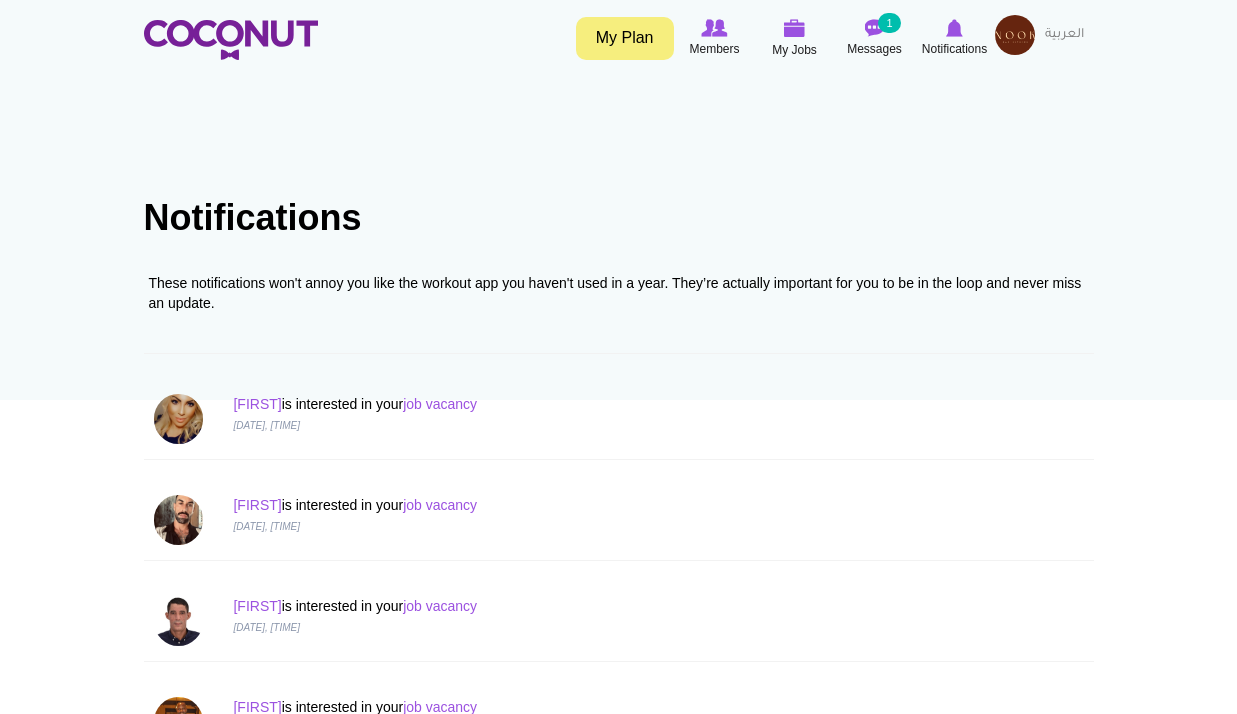 scroll, scrollTop: 0, scrollLeft: 0, axis: both 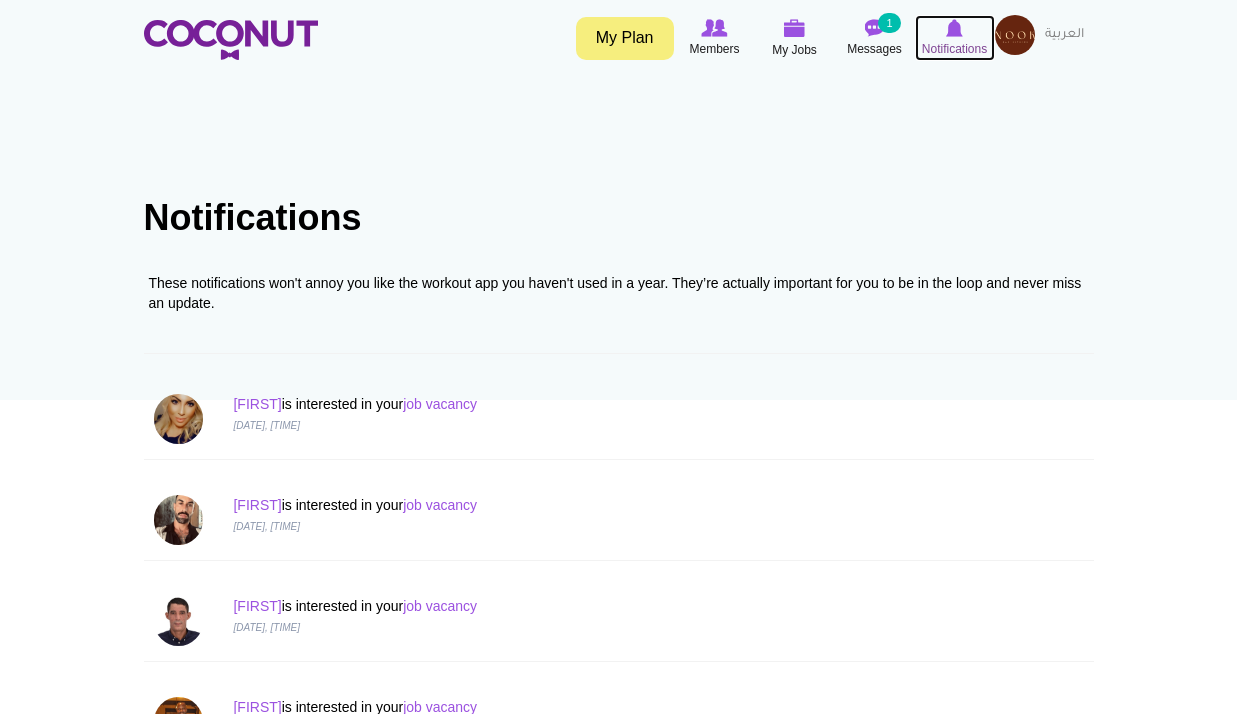 click on "Notifications" at bounding box center (954, 49) 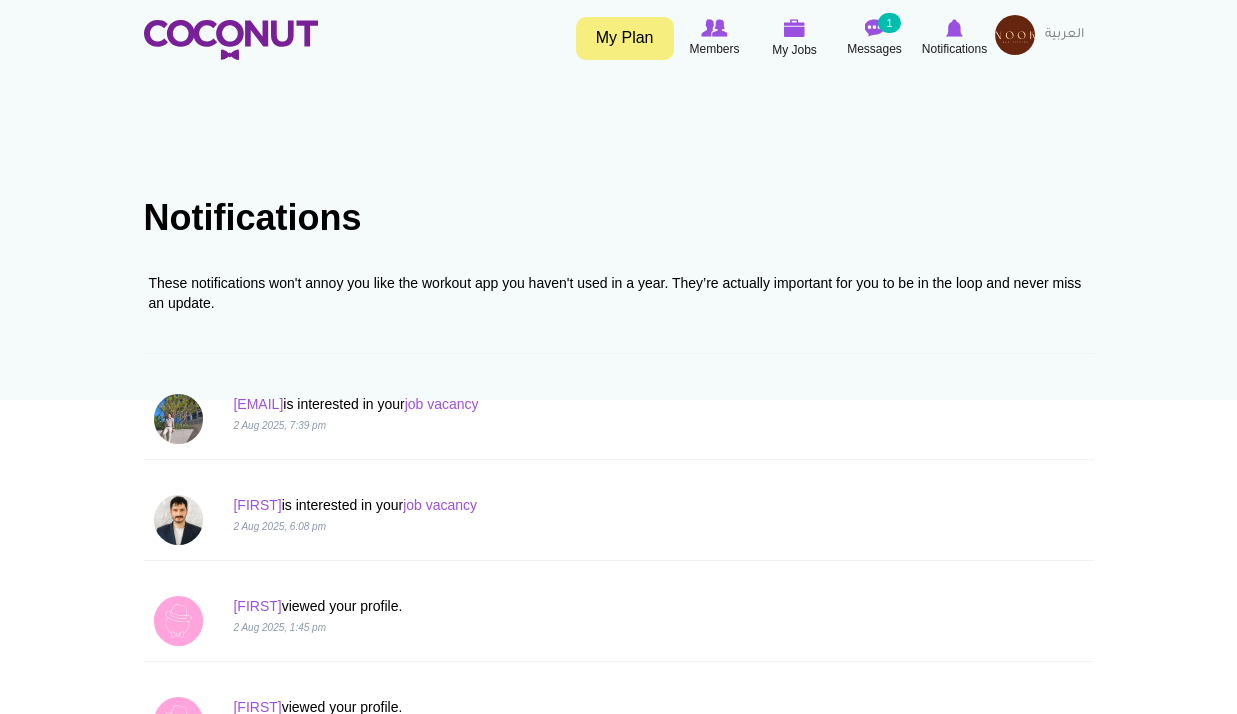 scroll, scrollTop: 0, scrollLeft: 0, axis: both 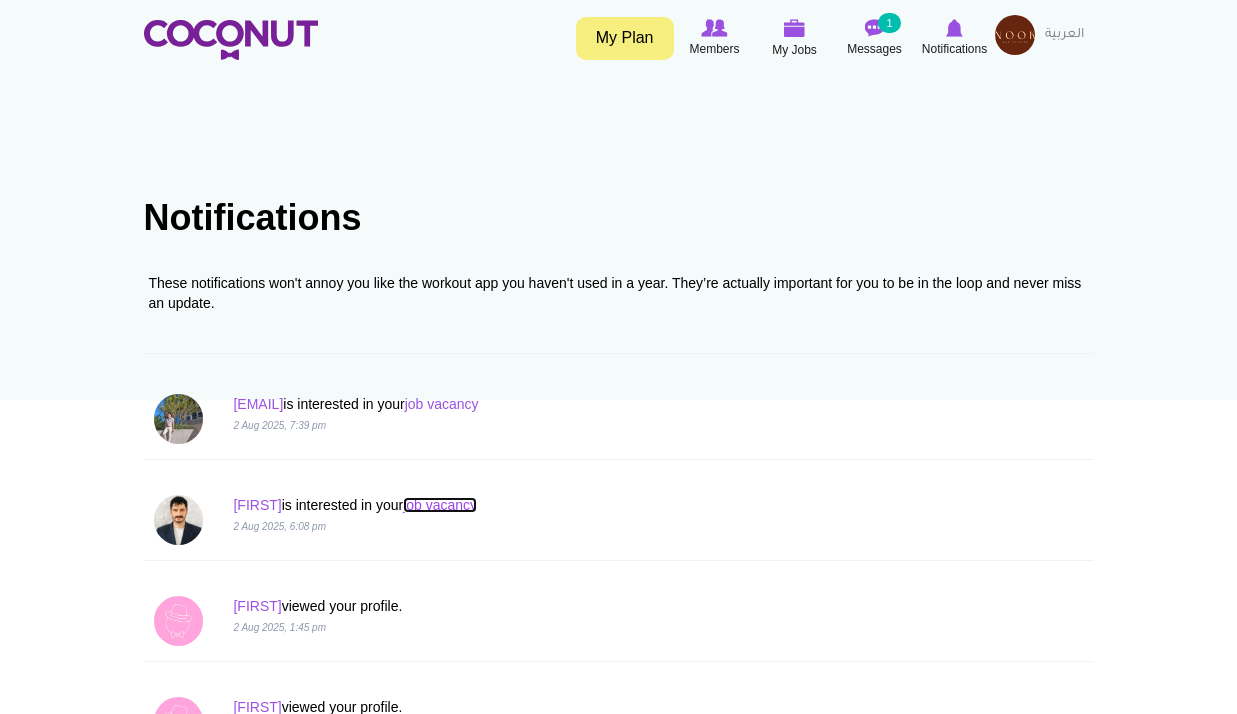 click on "job vacancy" at bounding box center (440, 505) 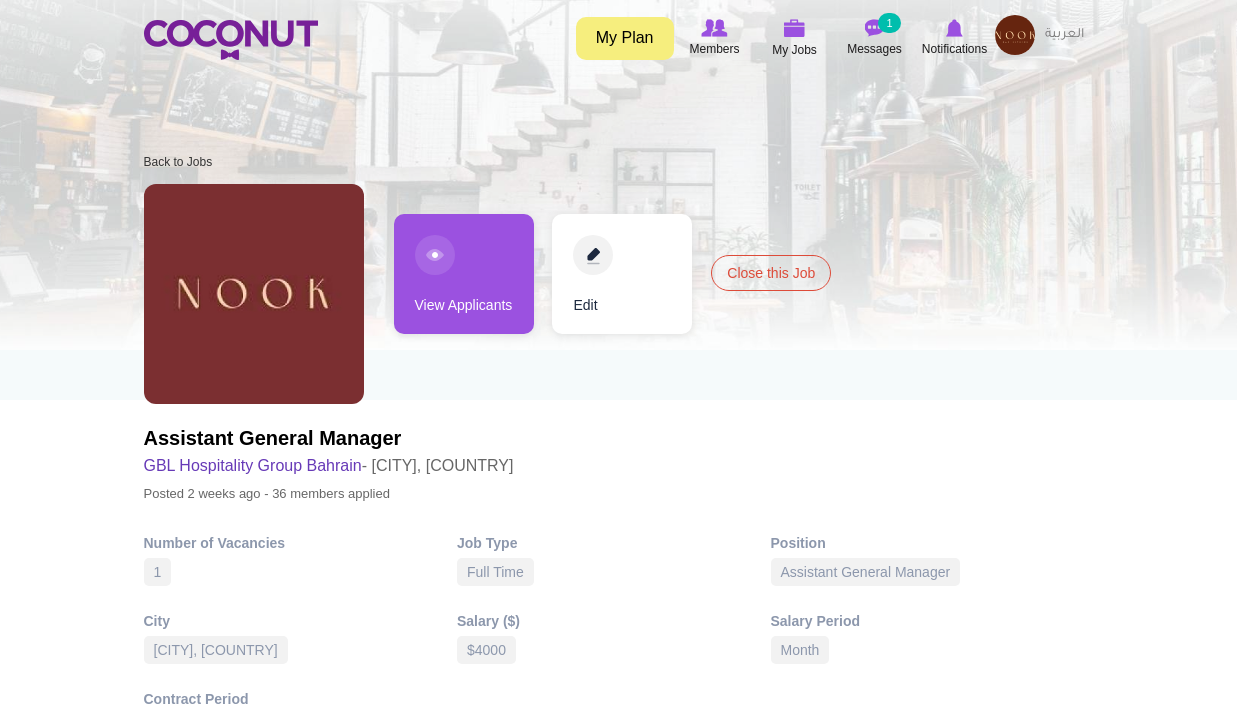 scroll, scrollTop: 0, scrollLeft: 0, axis: both 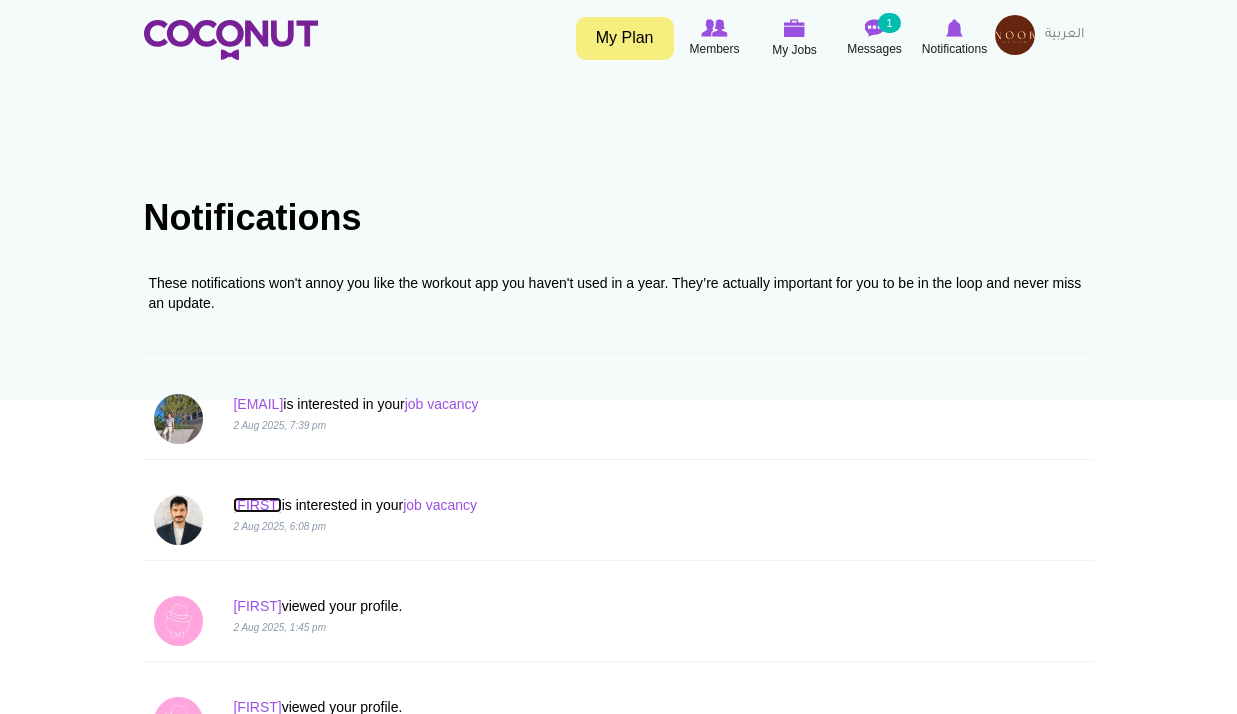 click on "[FIRST]" at bounding box center [257, 505] 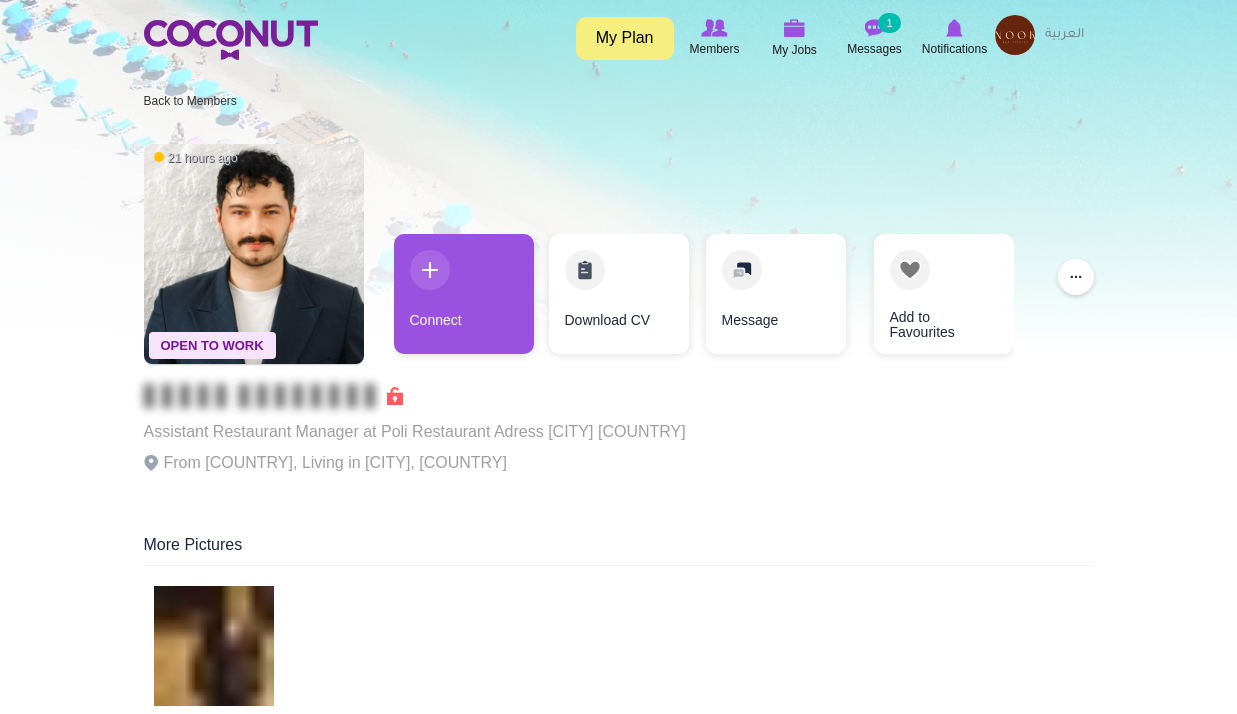 scroll, scrollTop: 0, scrollLeft: 0, axis: both 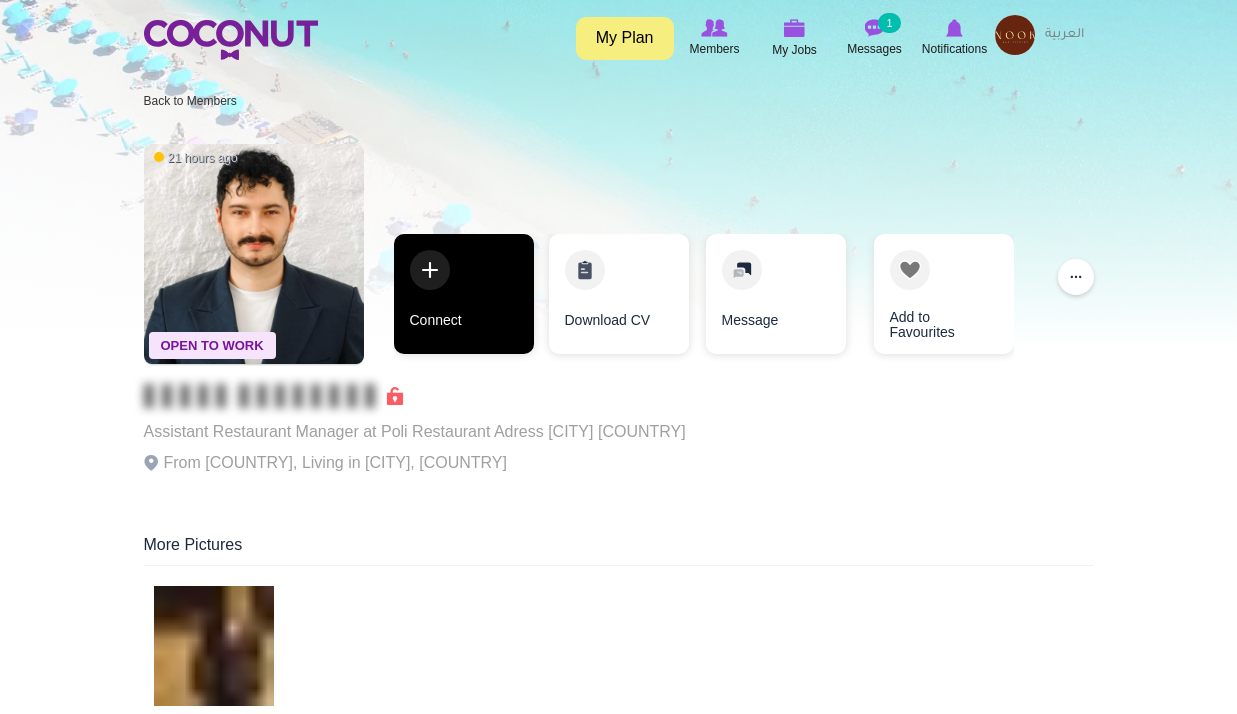 click on "Connect" at bounding box center (464, 294) 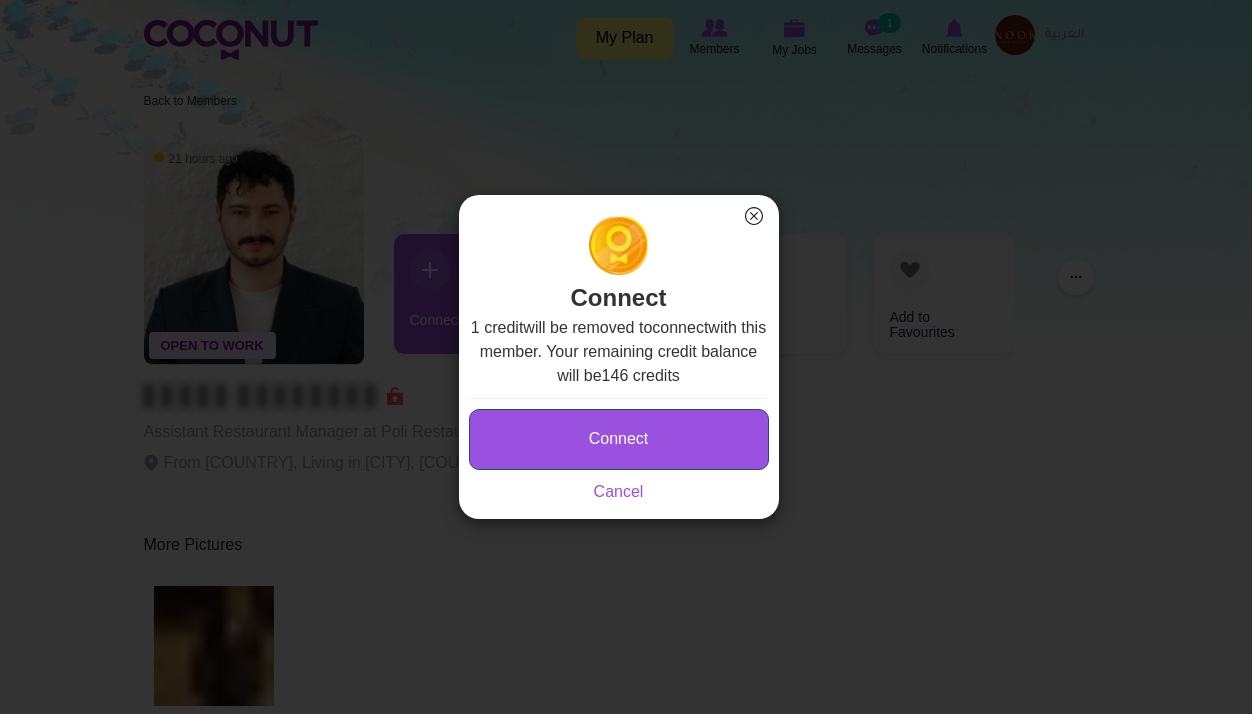 click on "Connect" at bounding box center [619, 439] 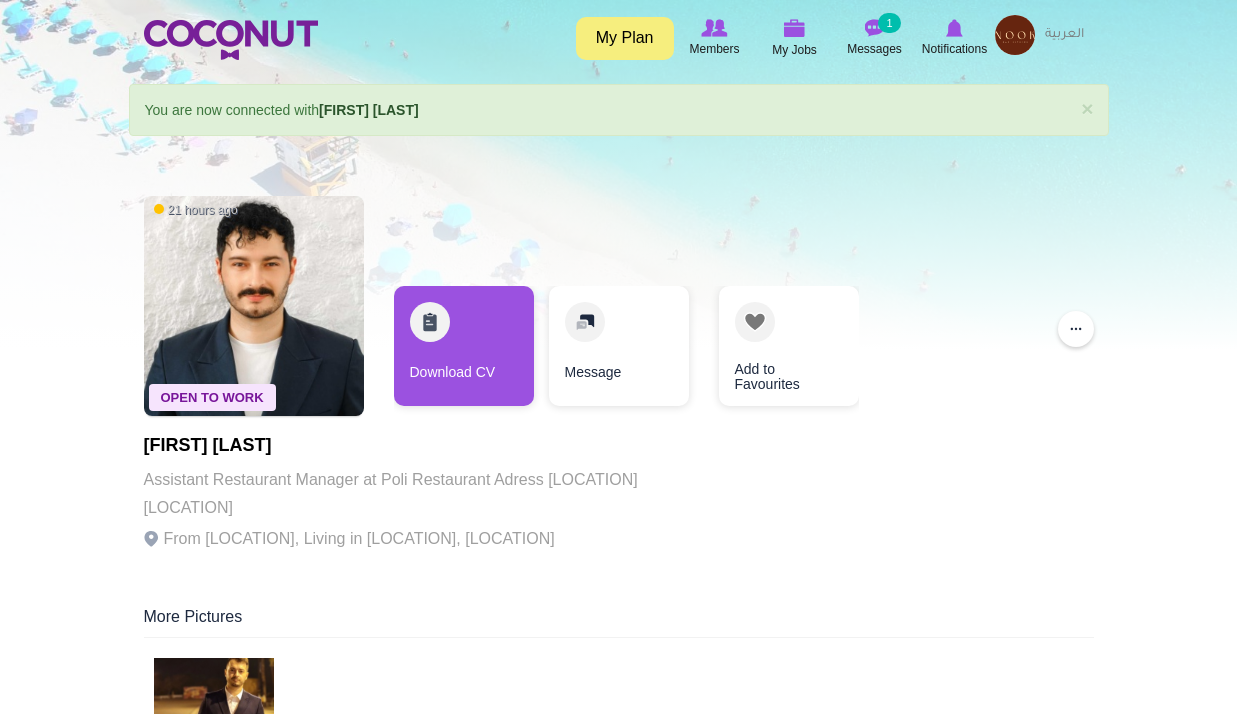 scroll, scrollTop: 0, scrollLeft: 0, axis: both 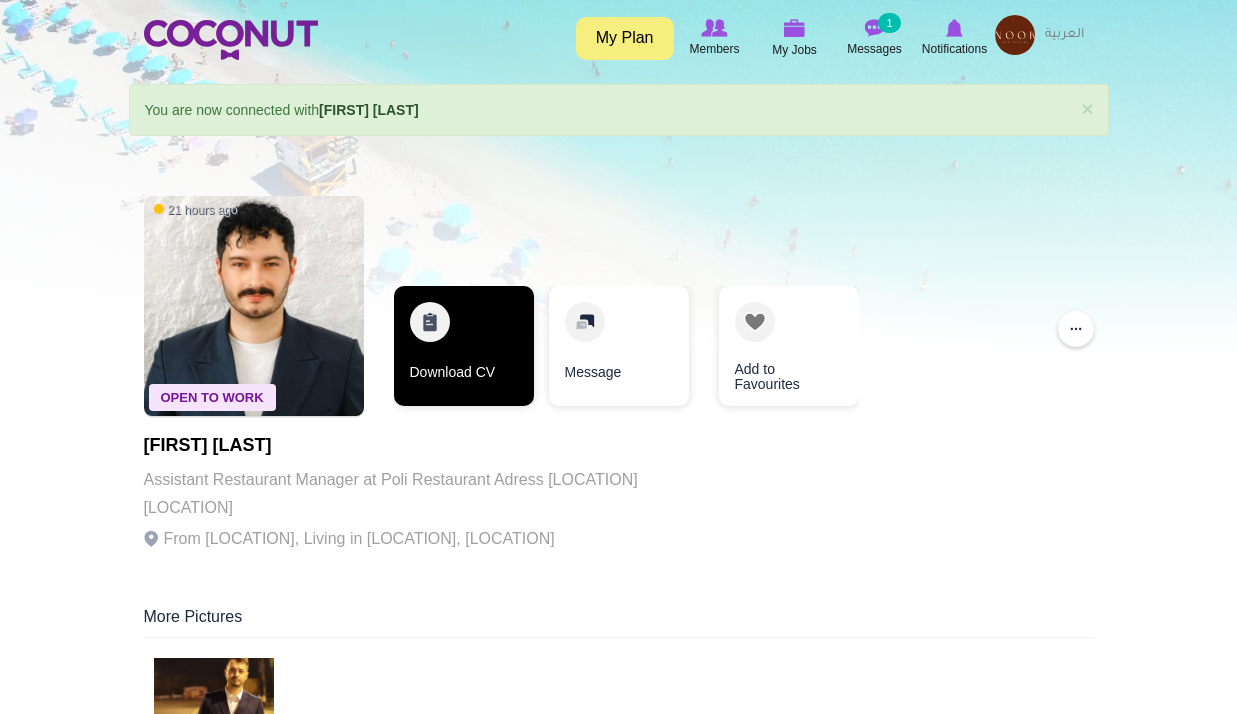 click on "Download CV" at bounding box center (464, 346) 